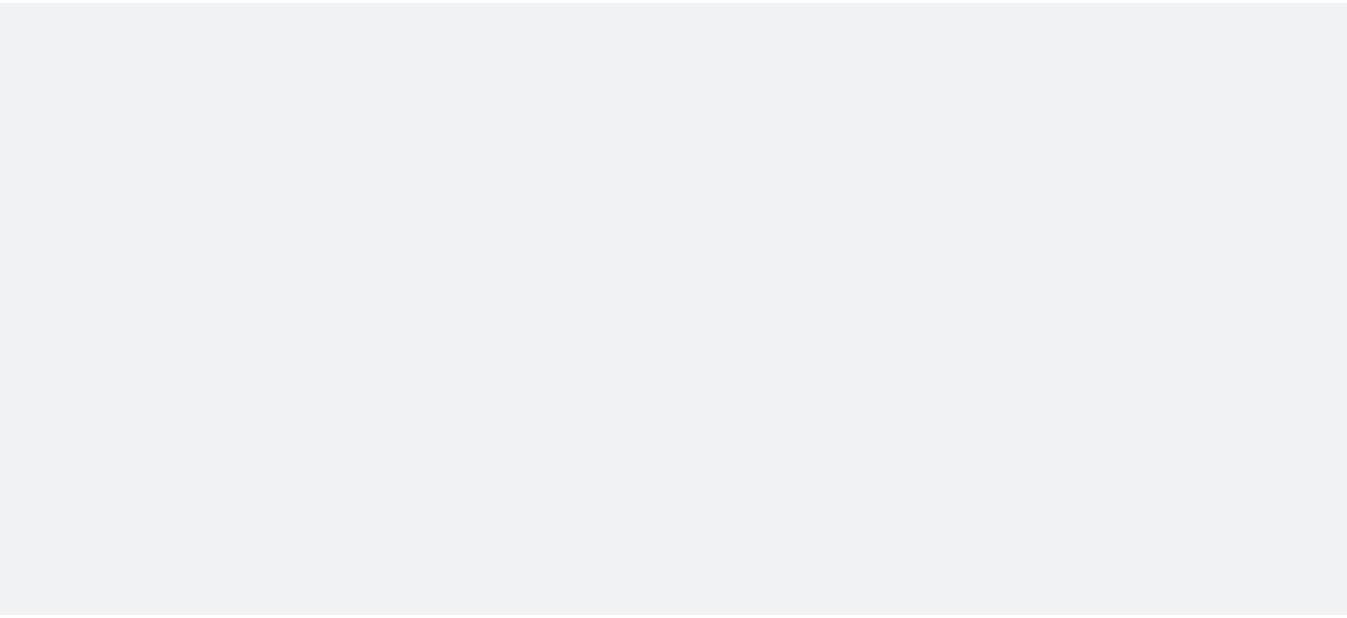 scroll, scrollTop: 0, scrollLeft: 0, axis: both 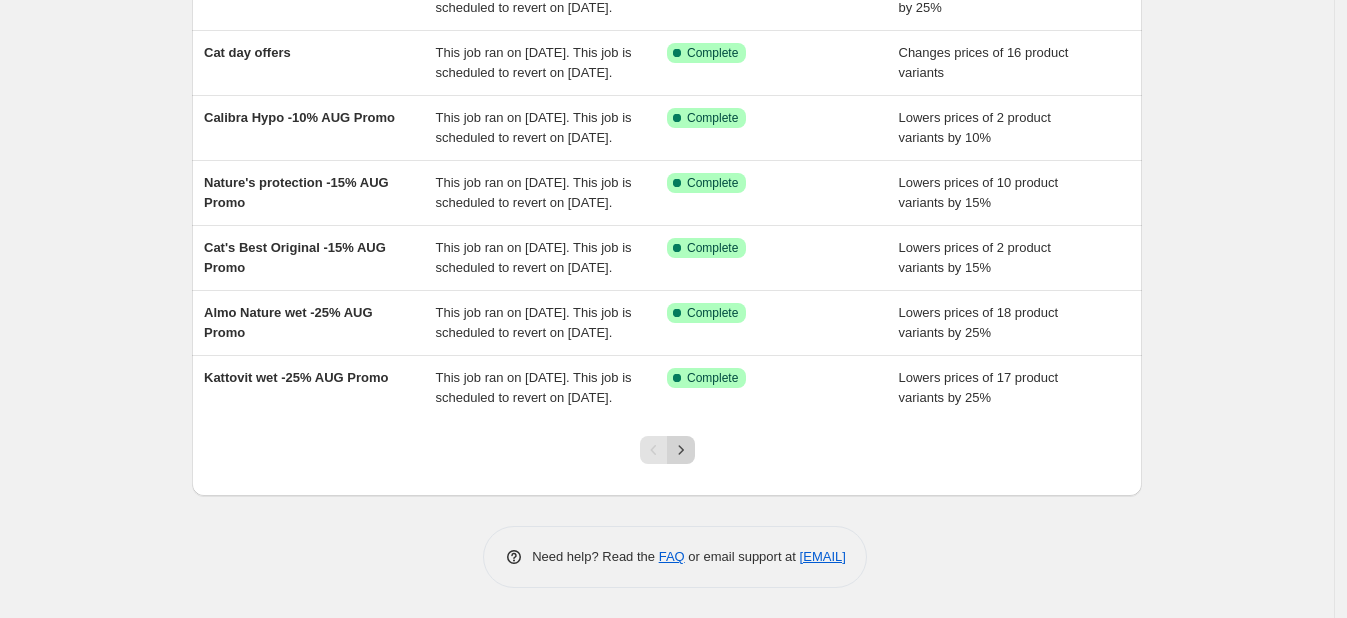 click 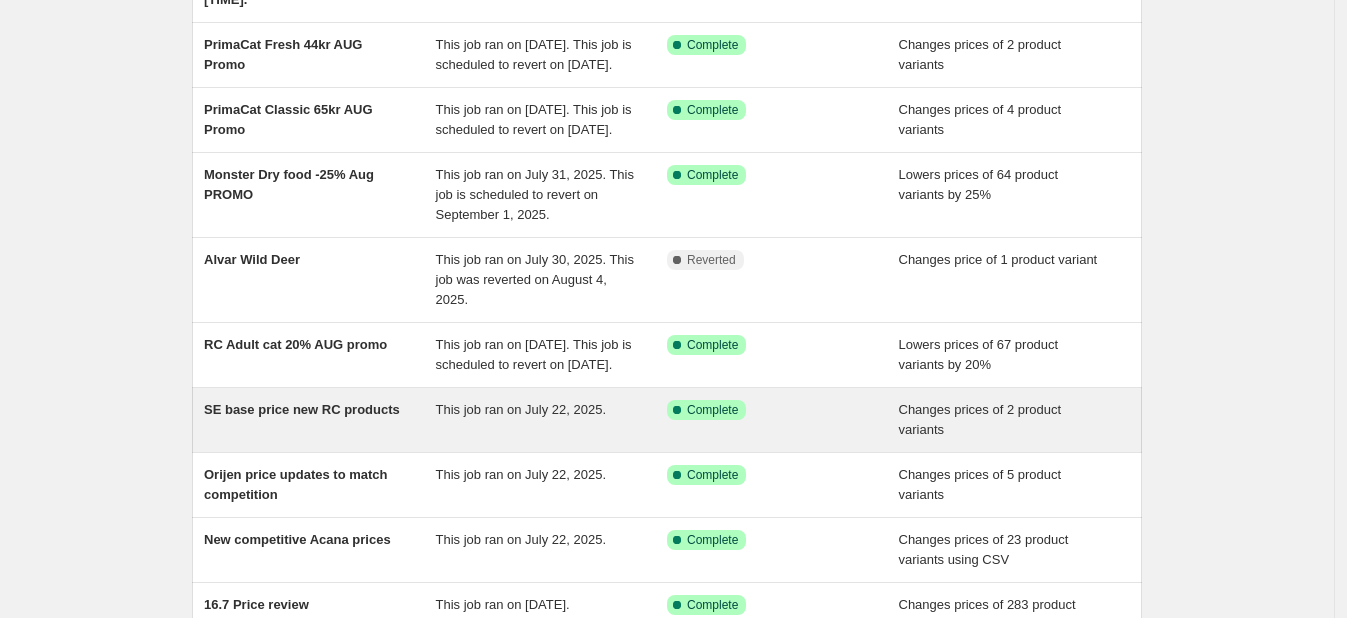 scroll, scrollTop: 528, scrollLeft: 0, axis: vertical 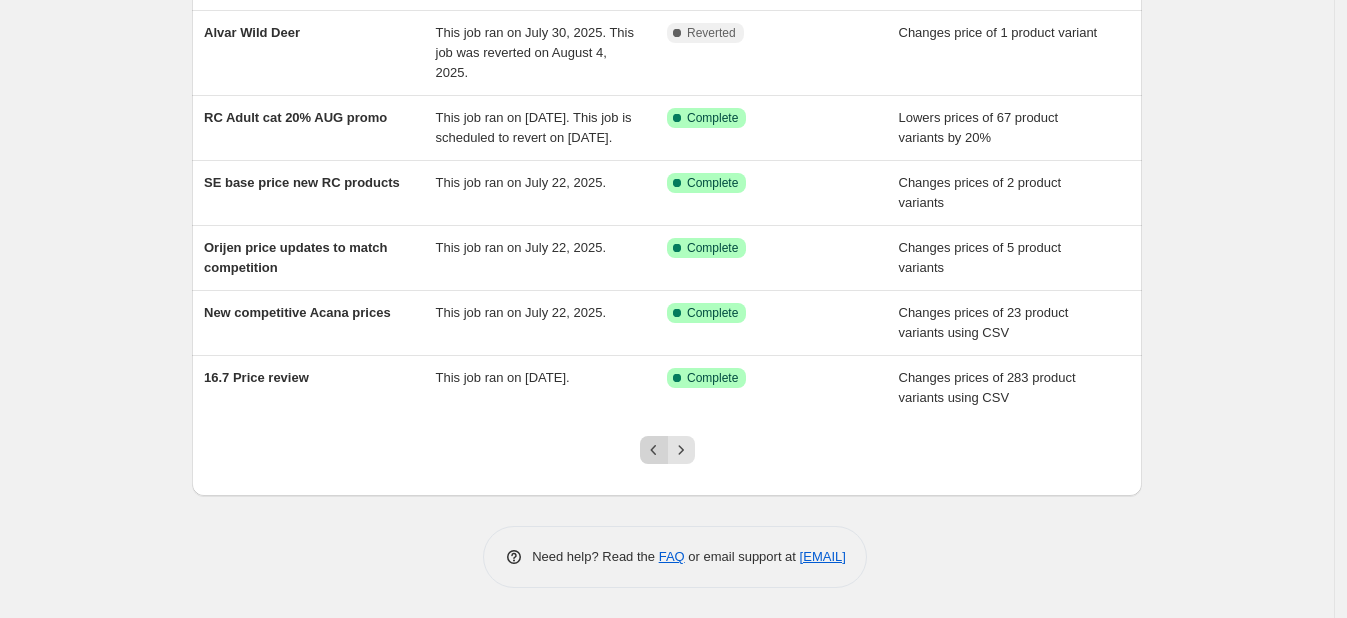 click 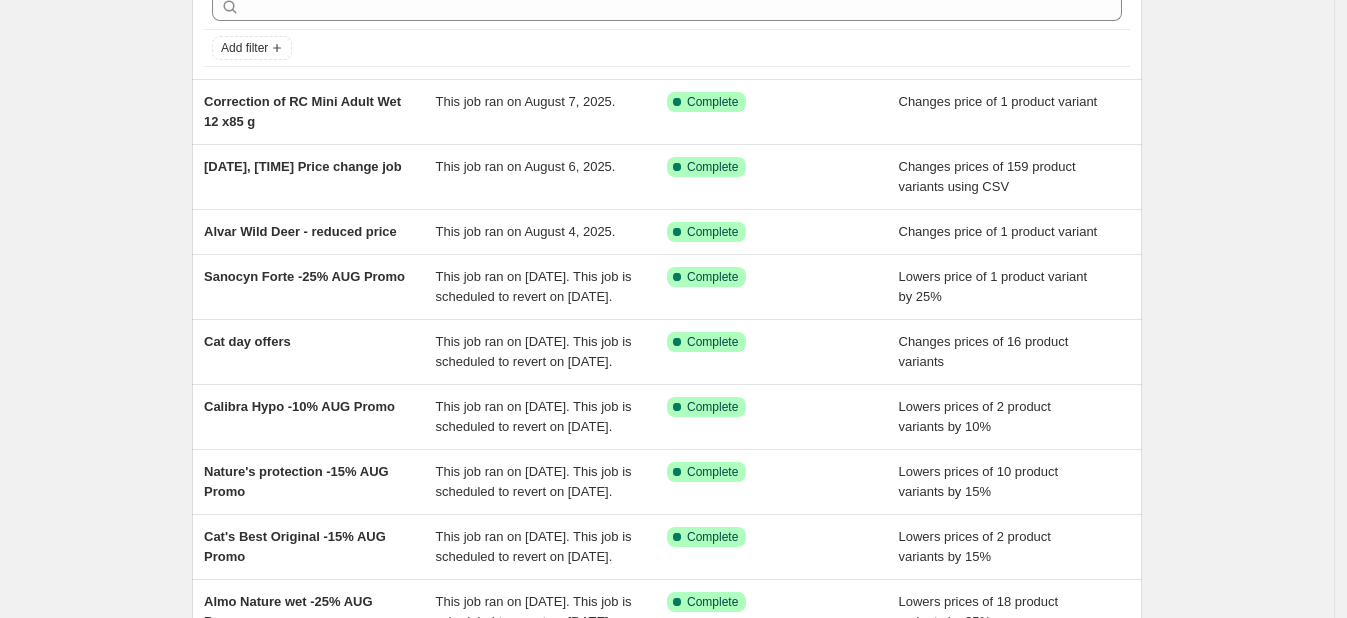 scroll, scrollTop: 0, scrollLeft: 0, axis: both 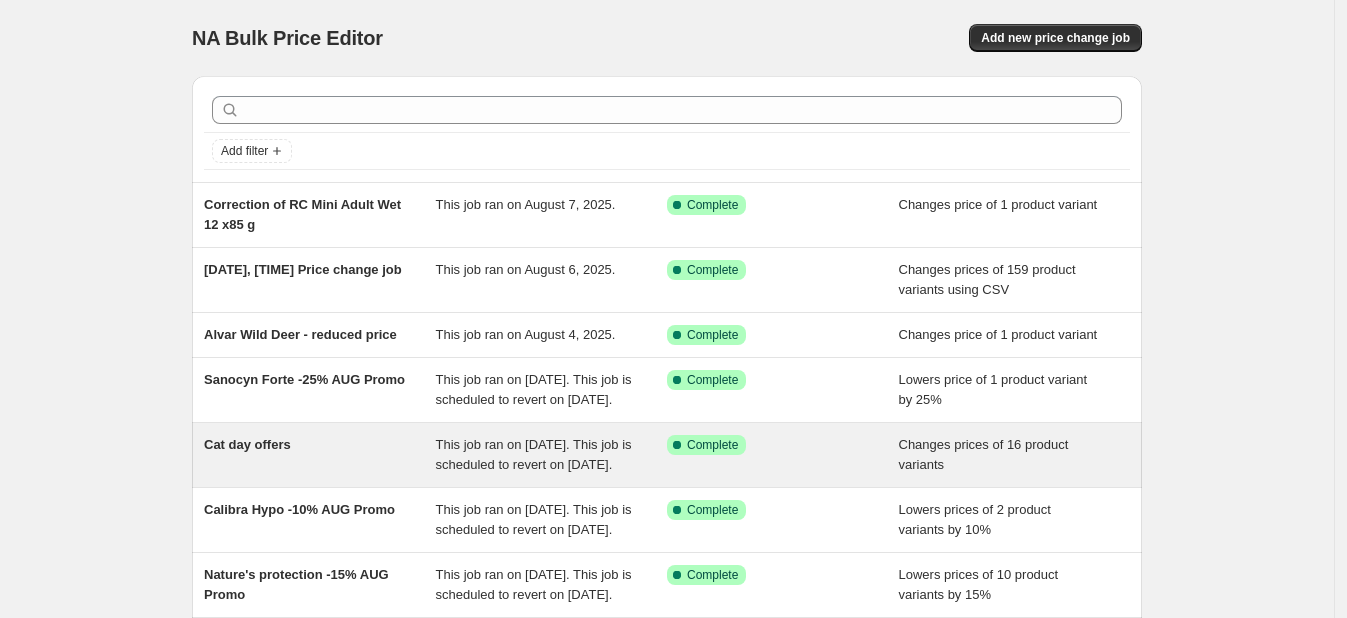 click on "This job ran on [DATE]. This job is scheduled to revert on [DATE]." at bounding box center [534, 454] 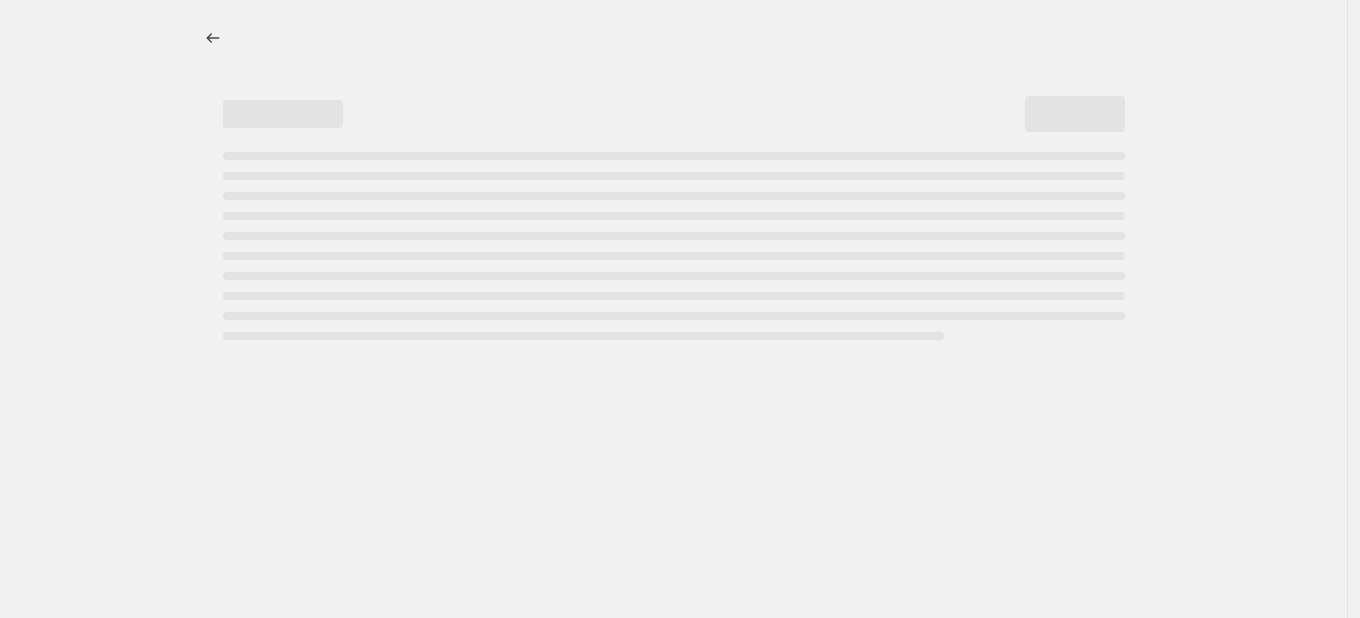 select on "collection" 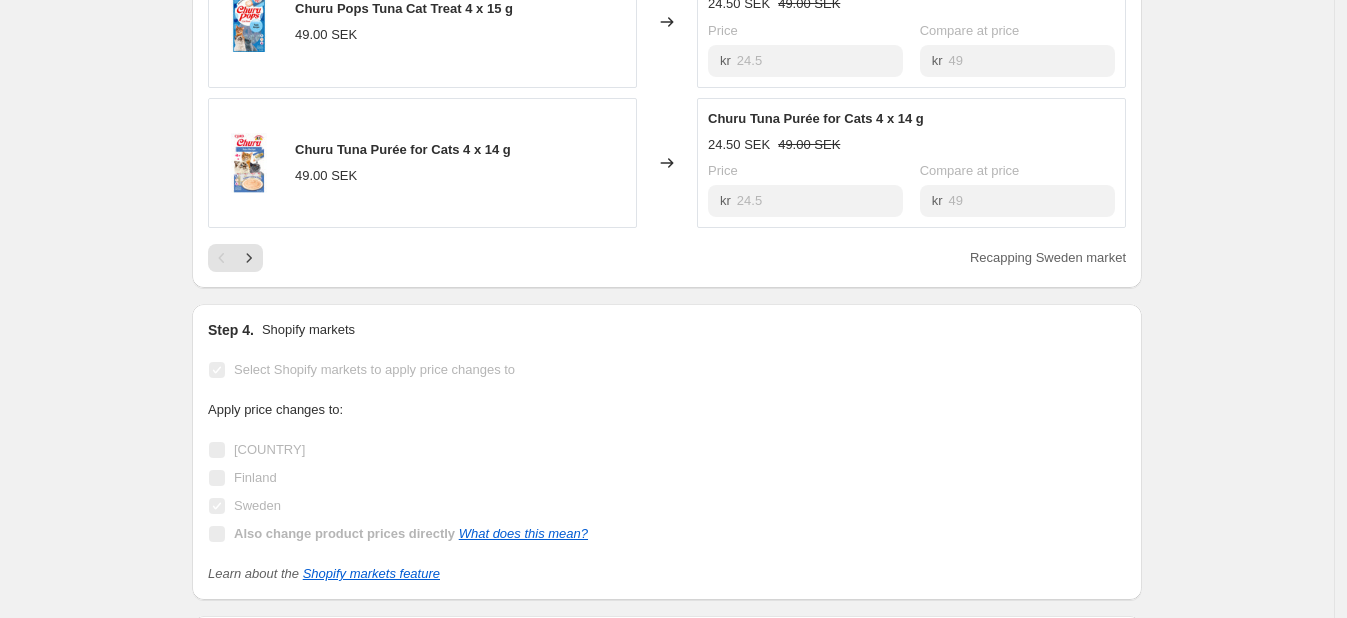 scroll, scrollTop: 1552, scrollLeft: 0, axis: vertical 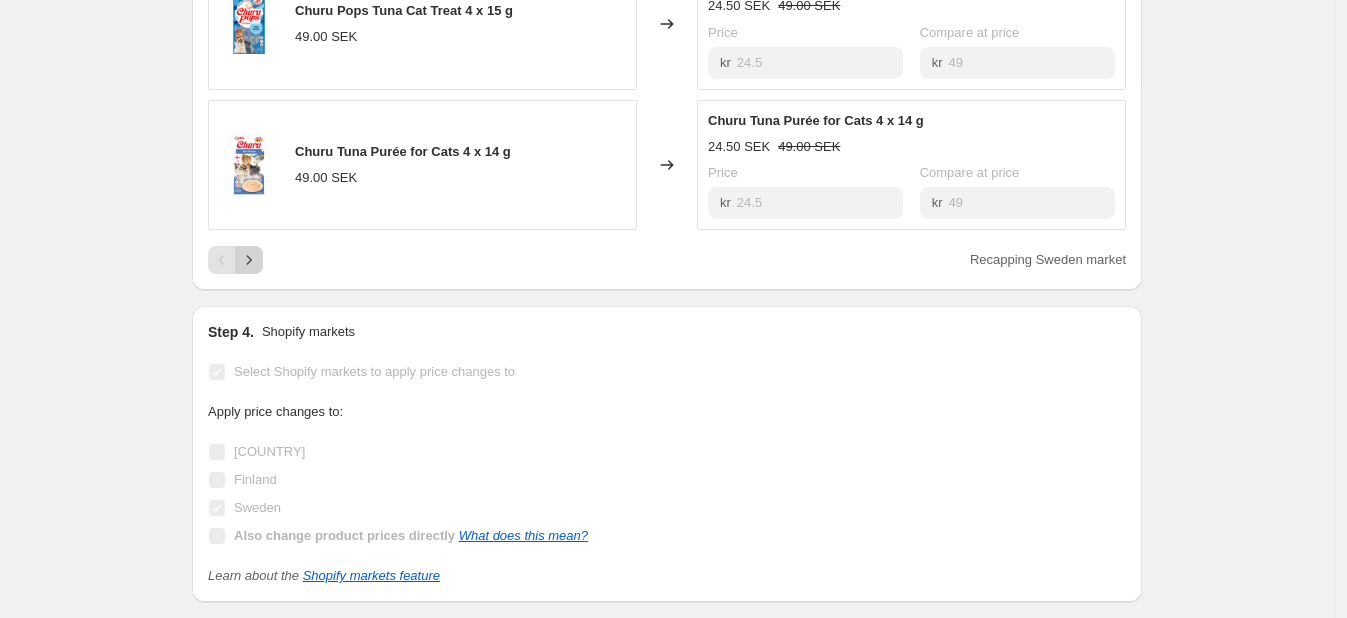 click 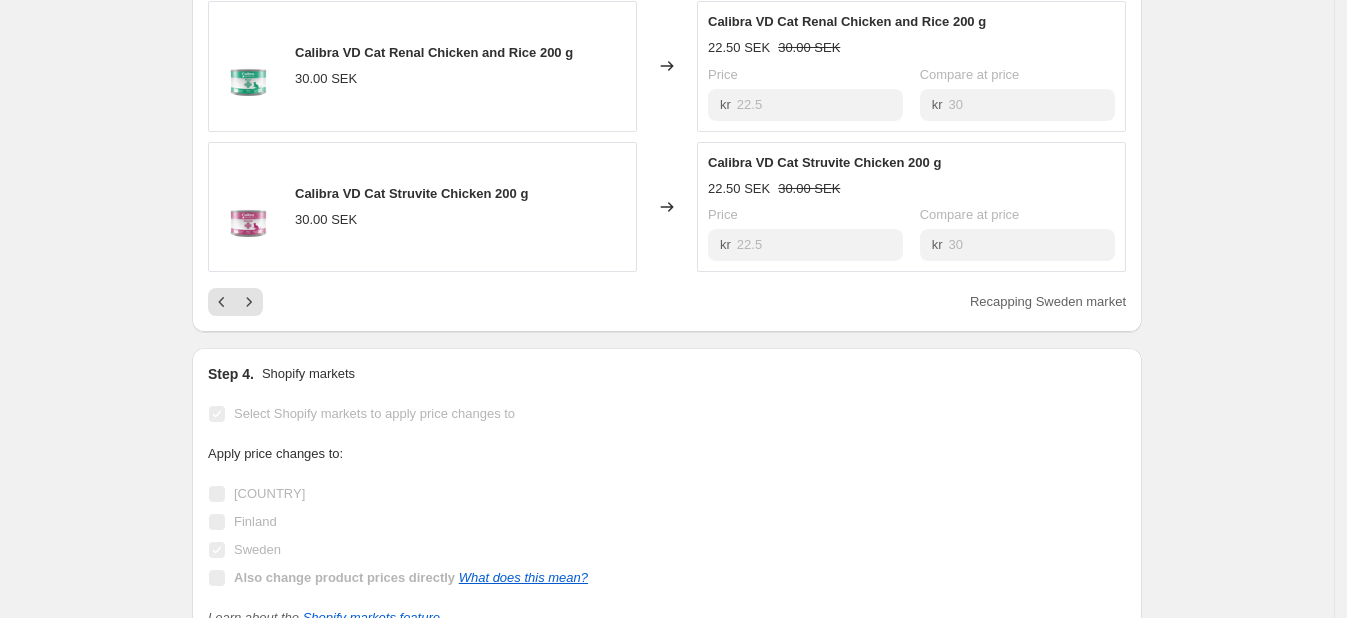 scroll, scrollTop: 1527, scrollLeft: 0, axis: vertical 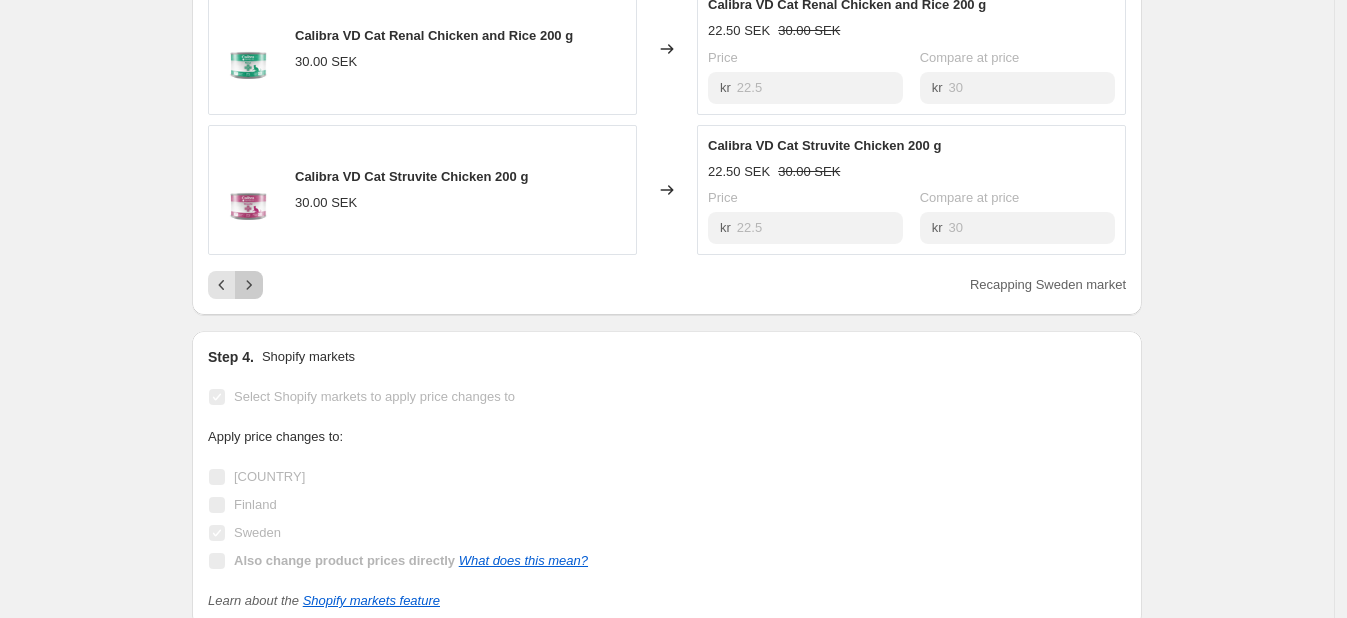 click 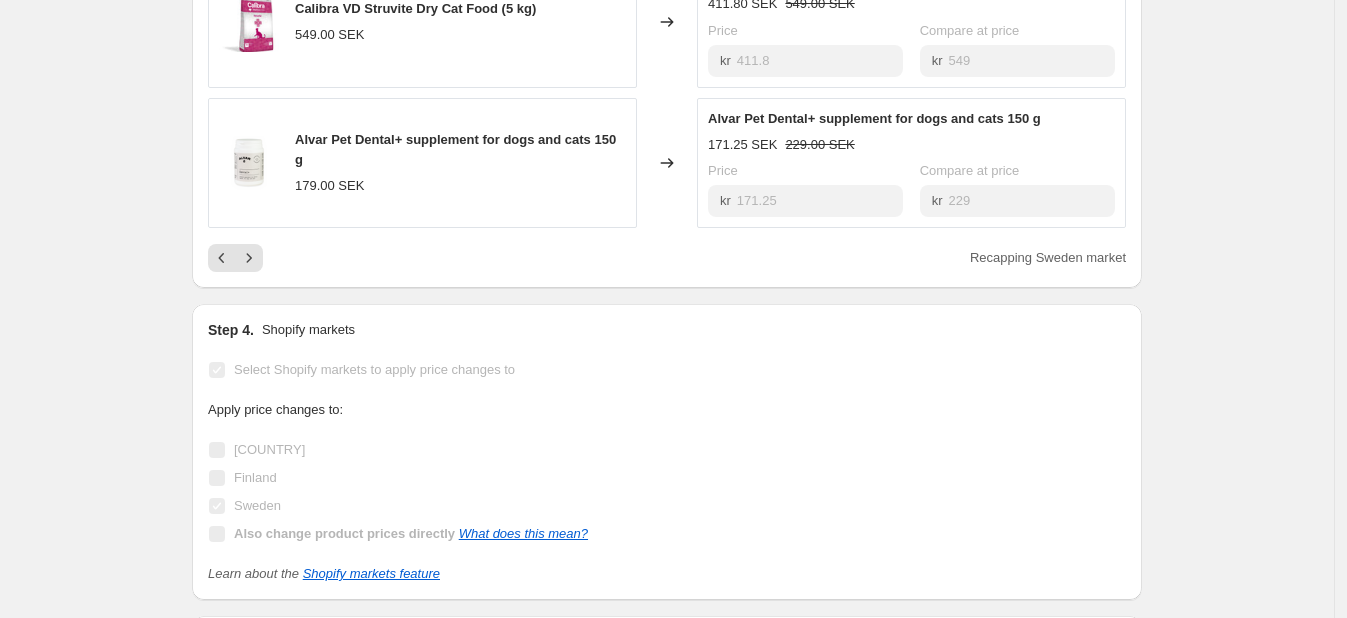 scroll, scrollTop: 1557, scrollLeft: 0, axis: vertical 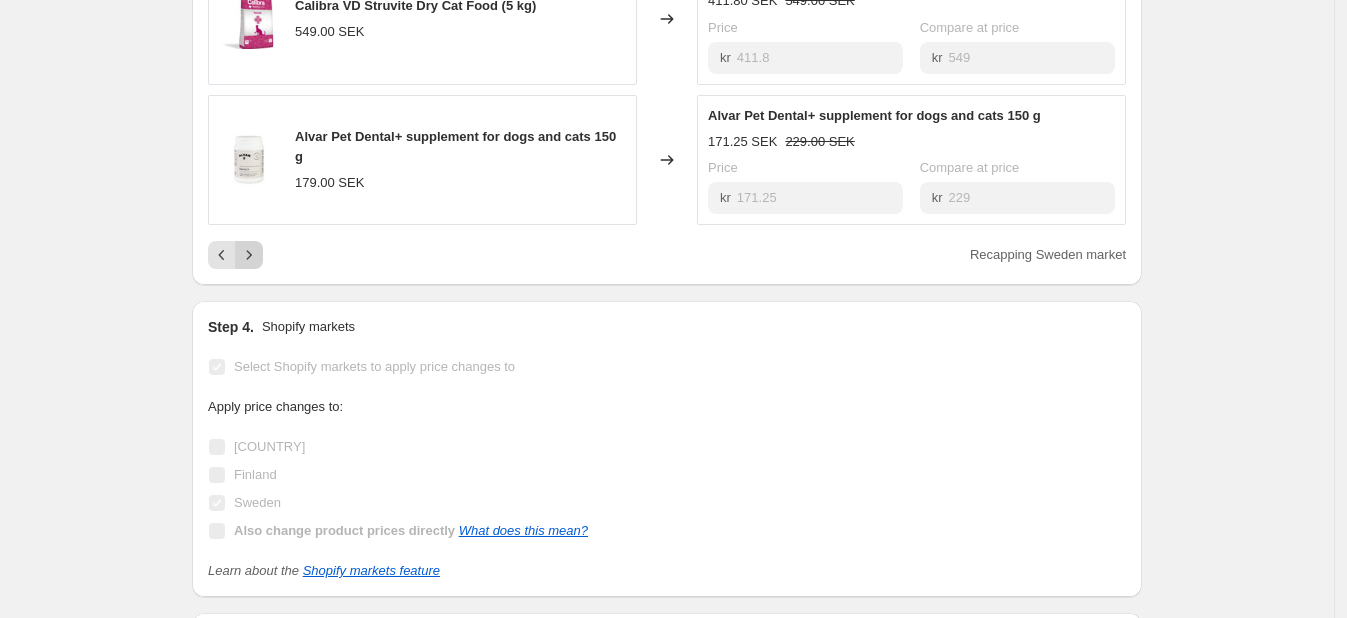 click 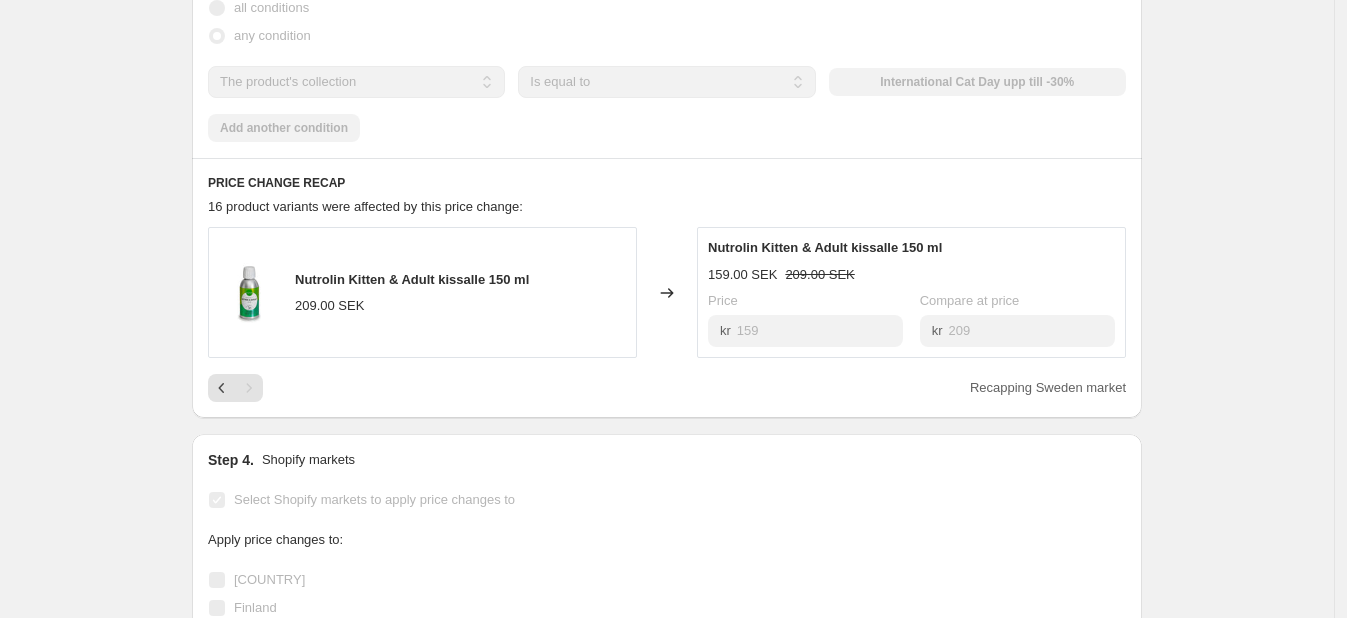 scroll, scrollTop: 858, scrollLeft: 0, axis: vertical 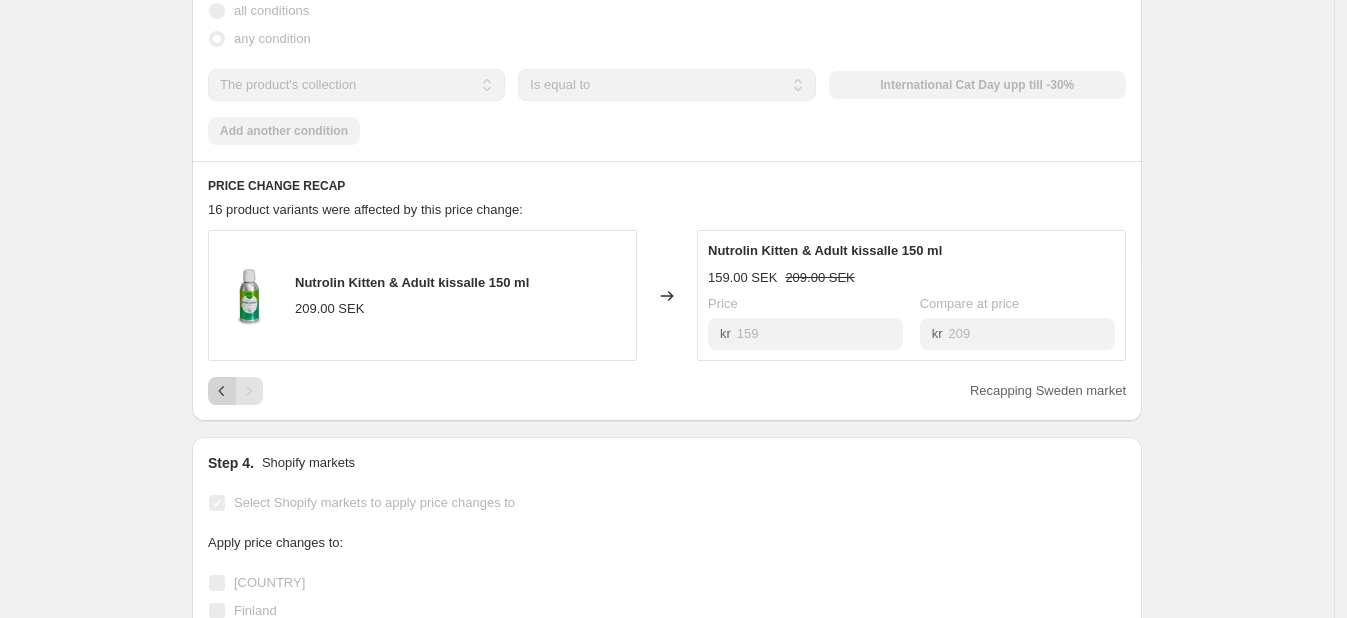 click 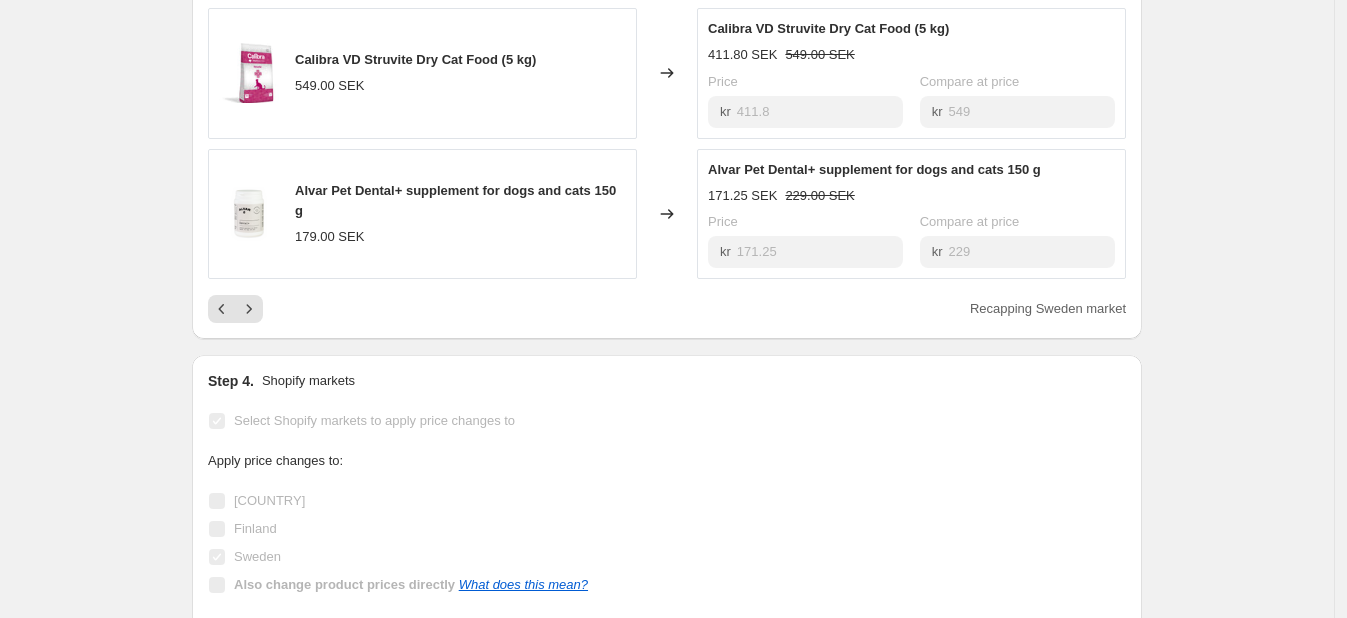 scroll, scrollTop: 1512, scrollLeft: 0, axis: vertical 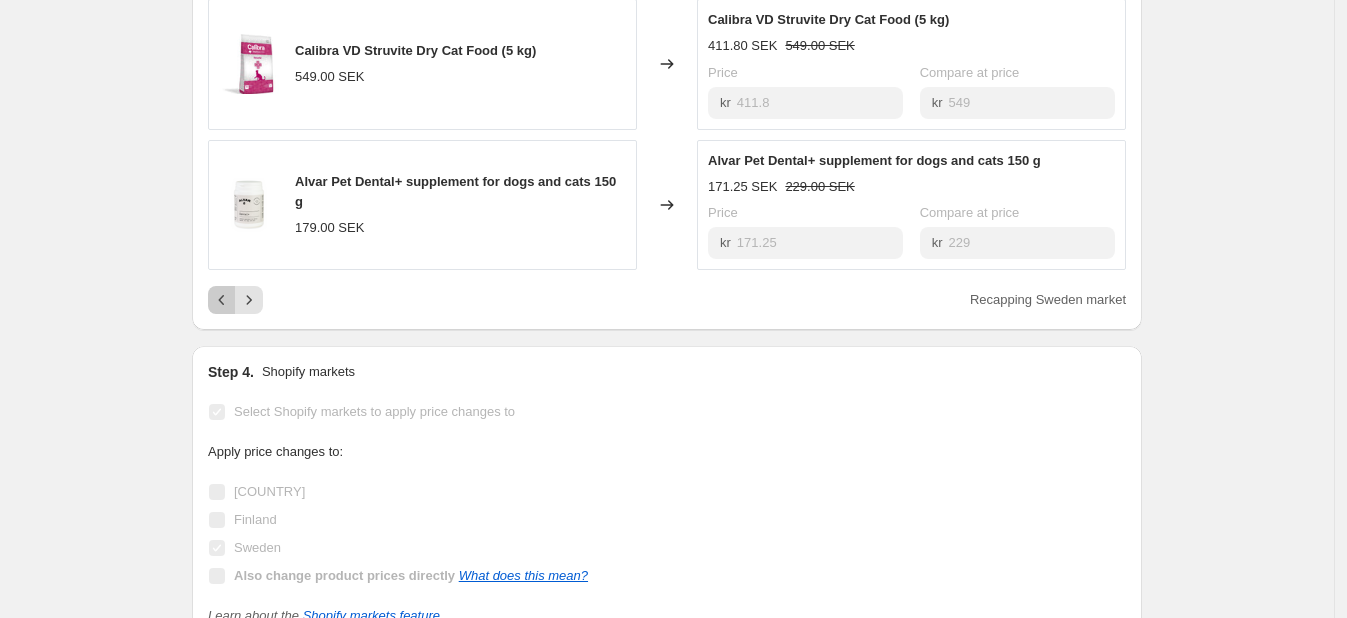click 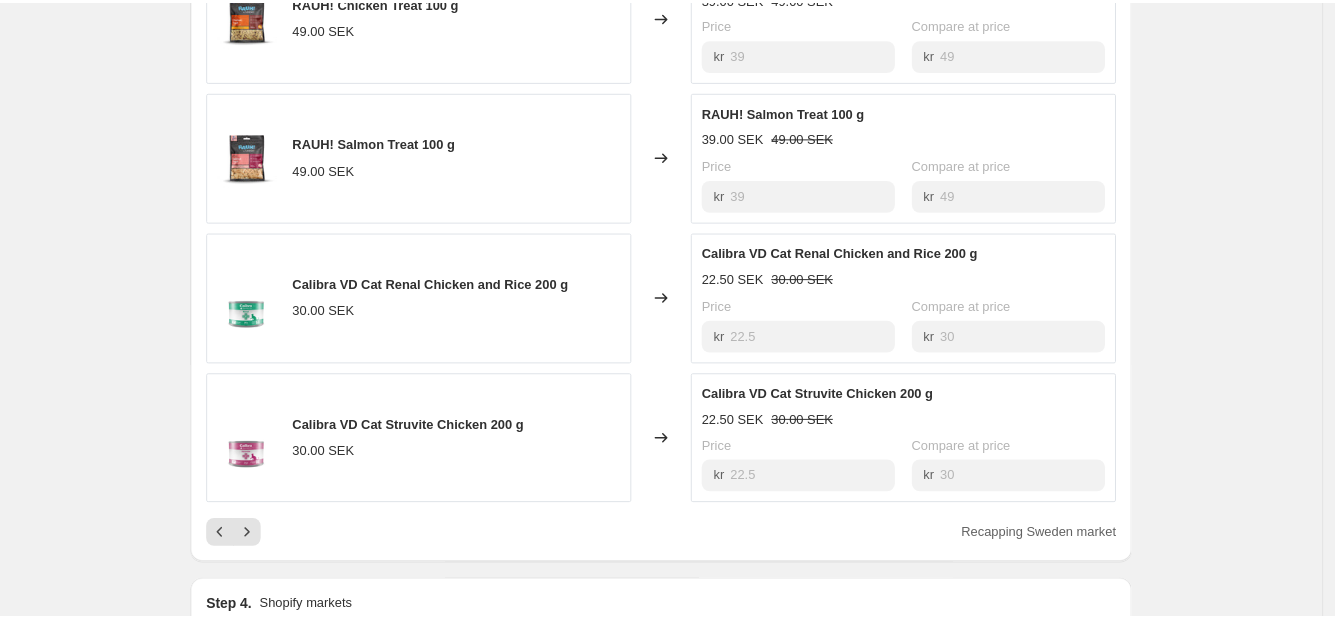 scroll, scrollTop: 1283, scrollLeft: 0, axis: vertical 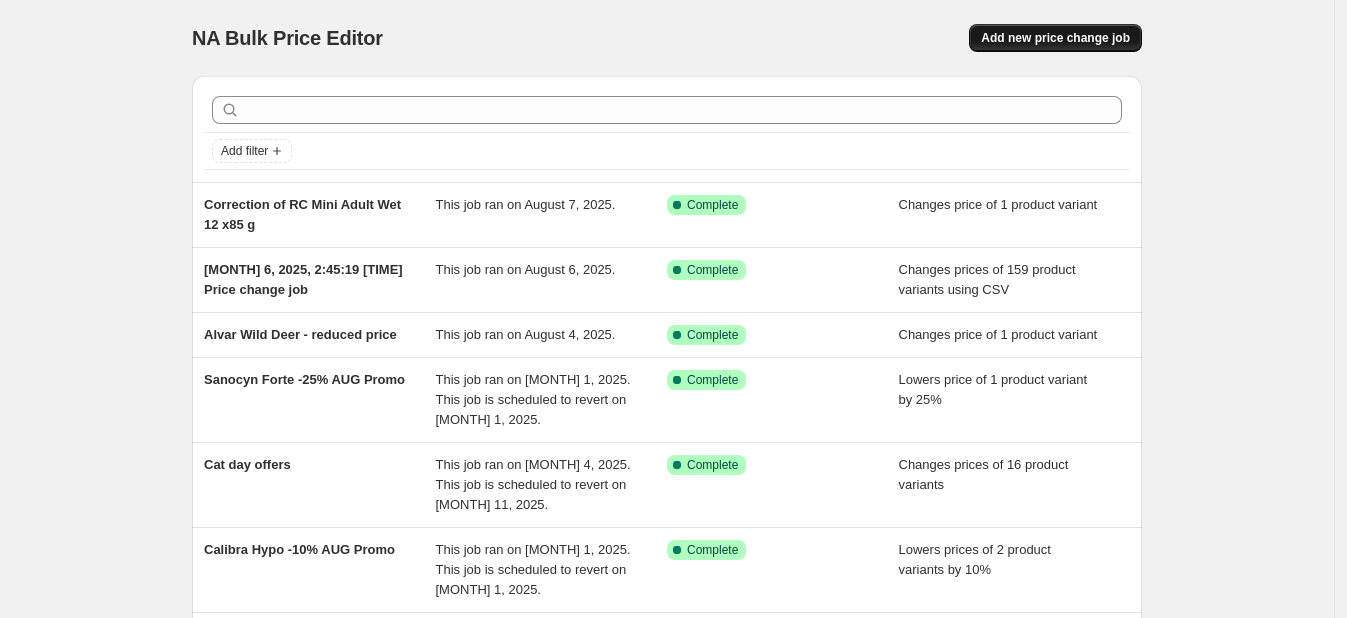click on "Add new price change job" at bounding box center (1055, 38) 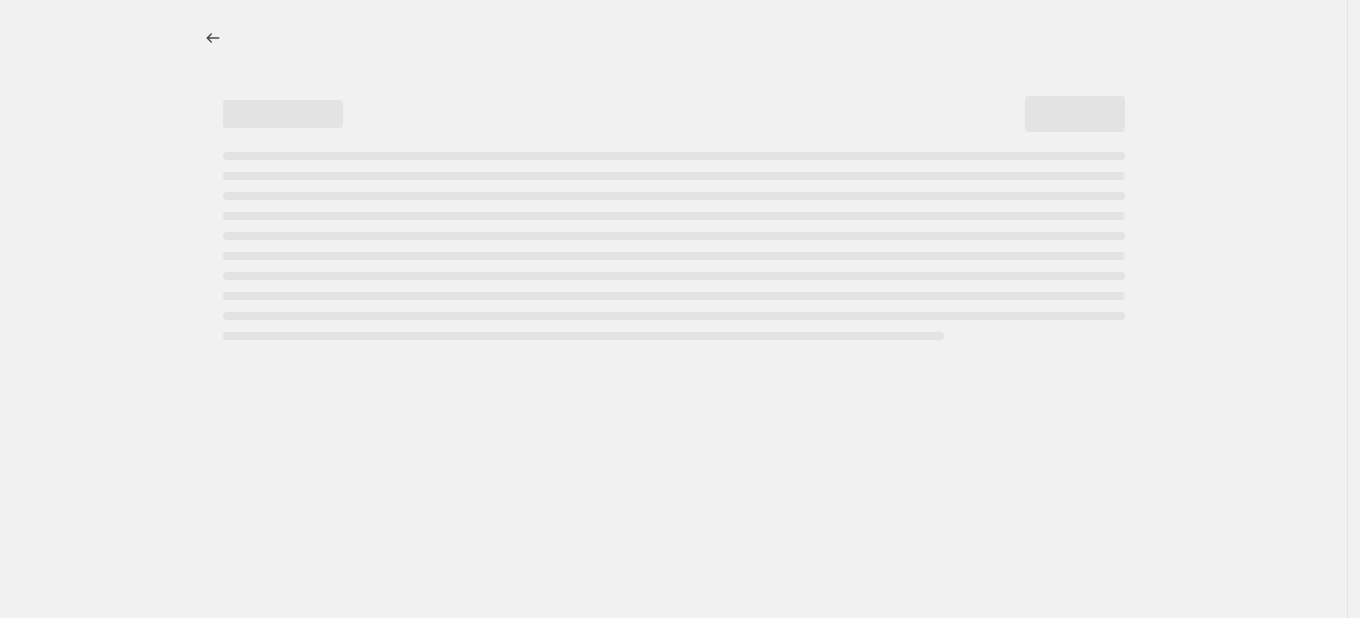 select on "percentage" 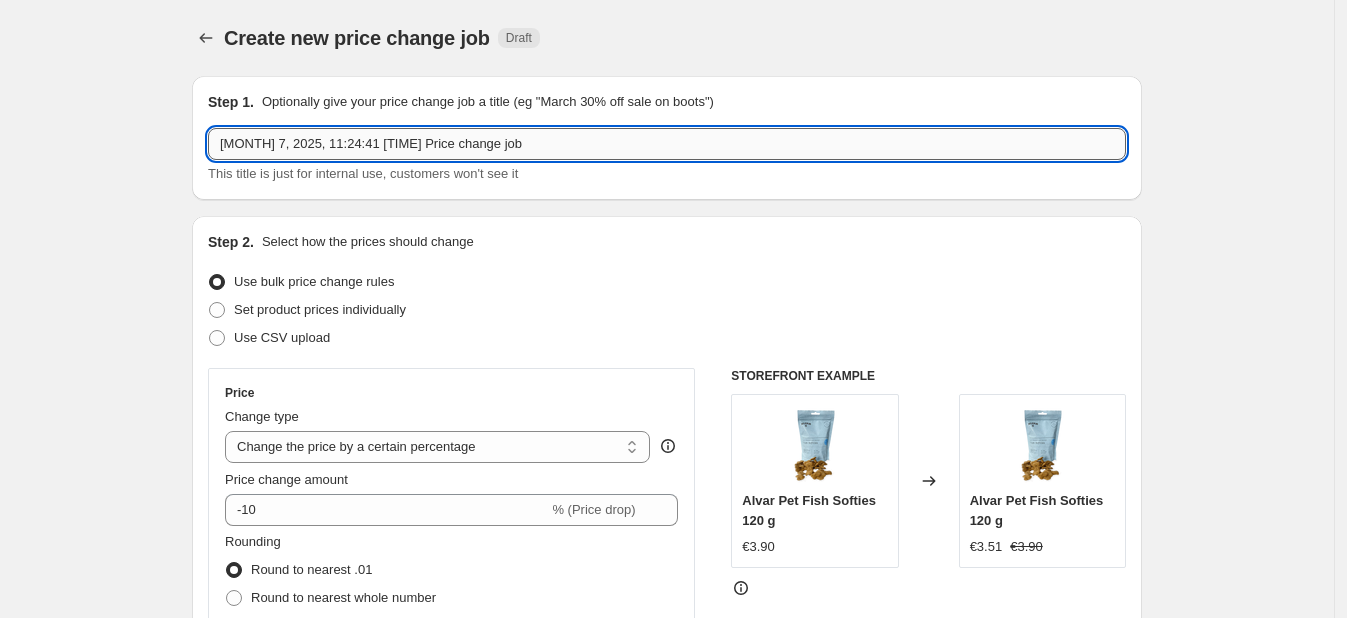 click on "[MONTH] 7, 2025, 11:24:41 [TIME] Price change job" at bounding box center [667, 144] 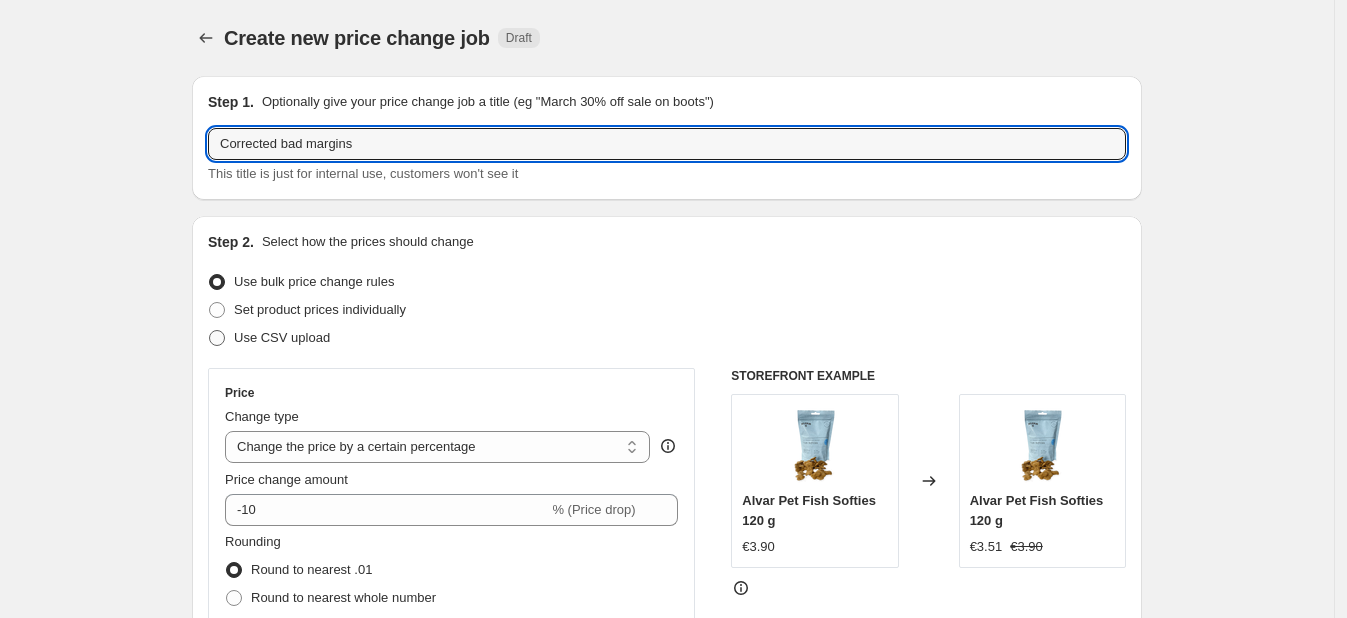 type on "Corrected bad margins" 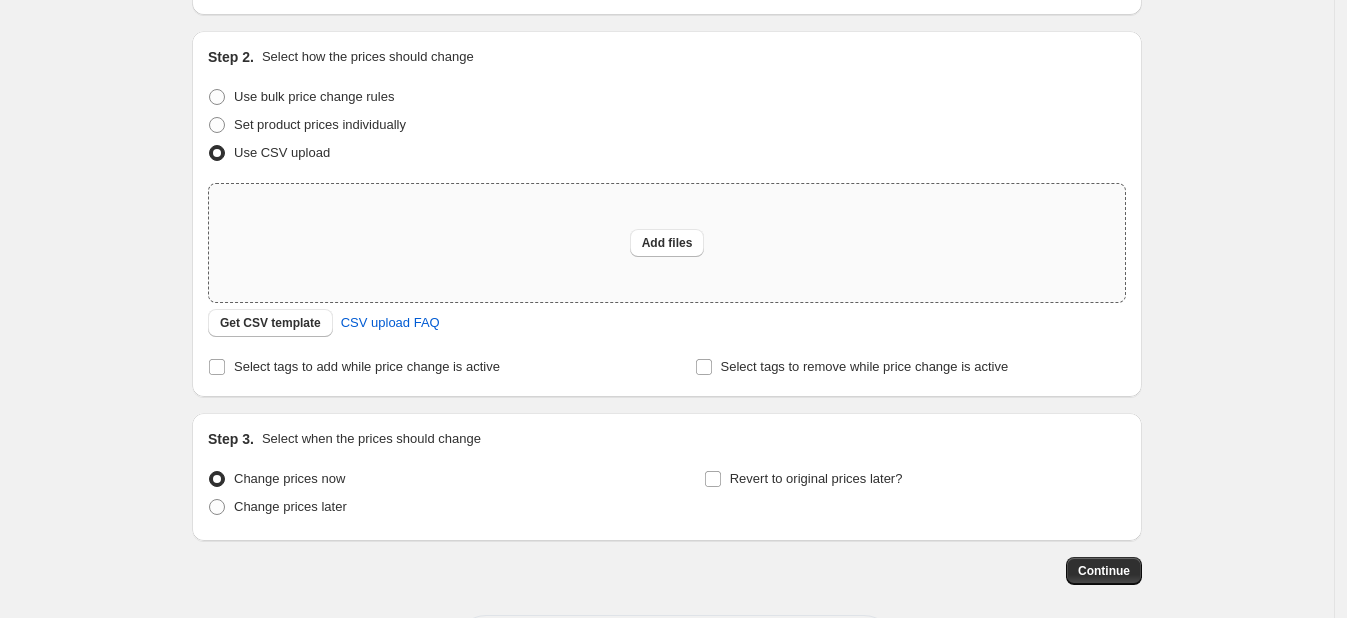 scroll, scrollTop: 197, scrollLeft: 0, axis: vertical 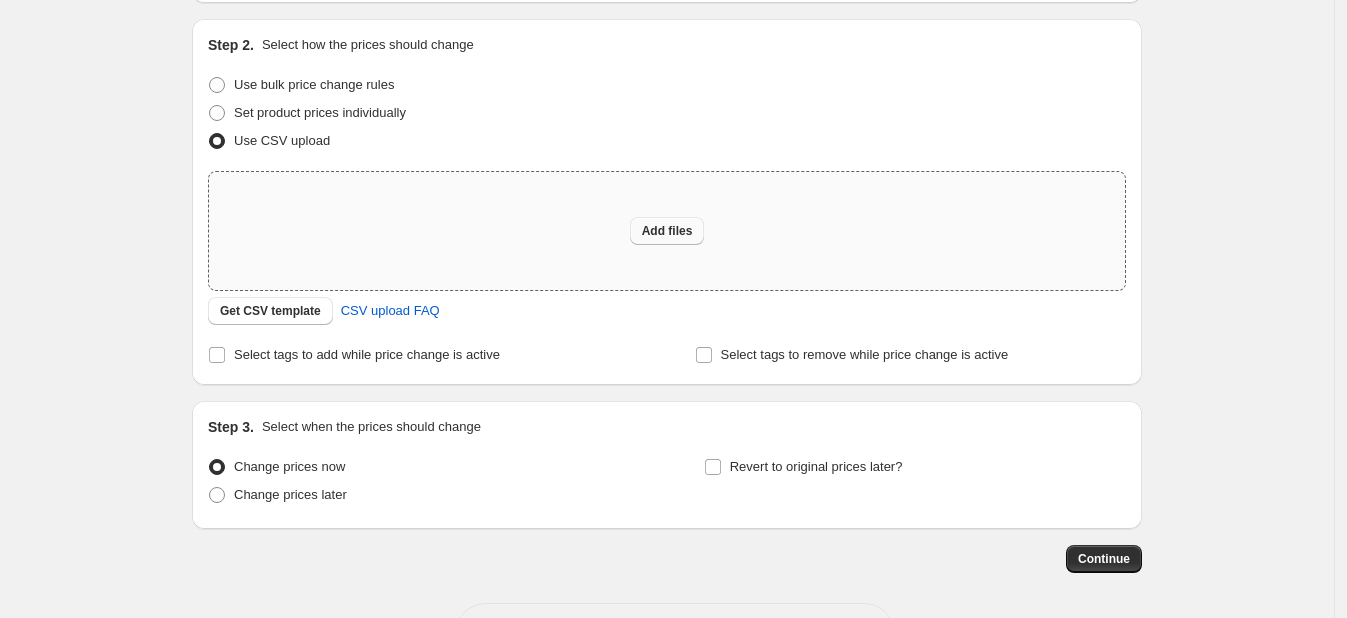 click on "Add files" at bounding box center (667, 231) 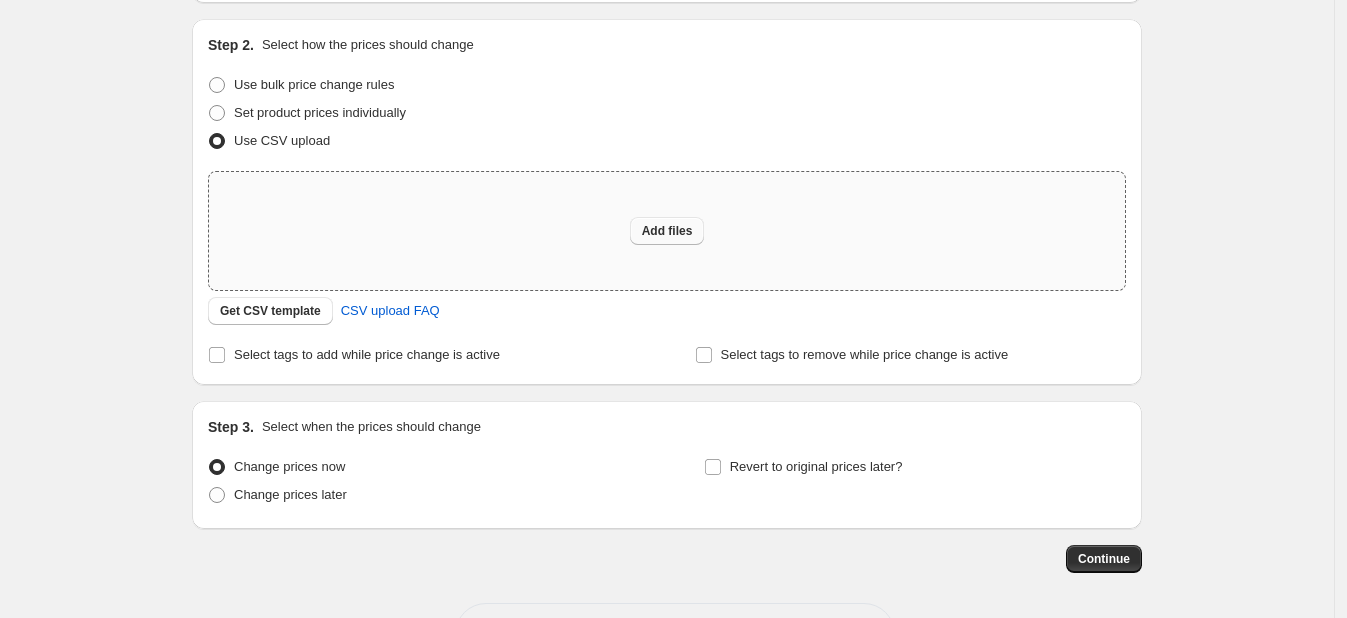 type on "C:\fakepath\7.8 Price updates low margins.csv" 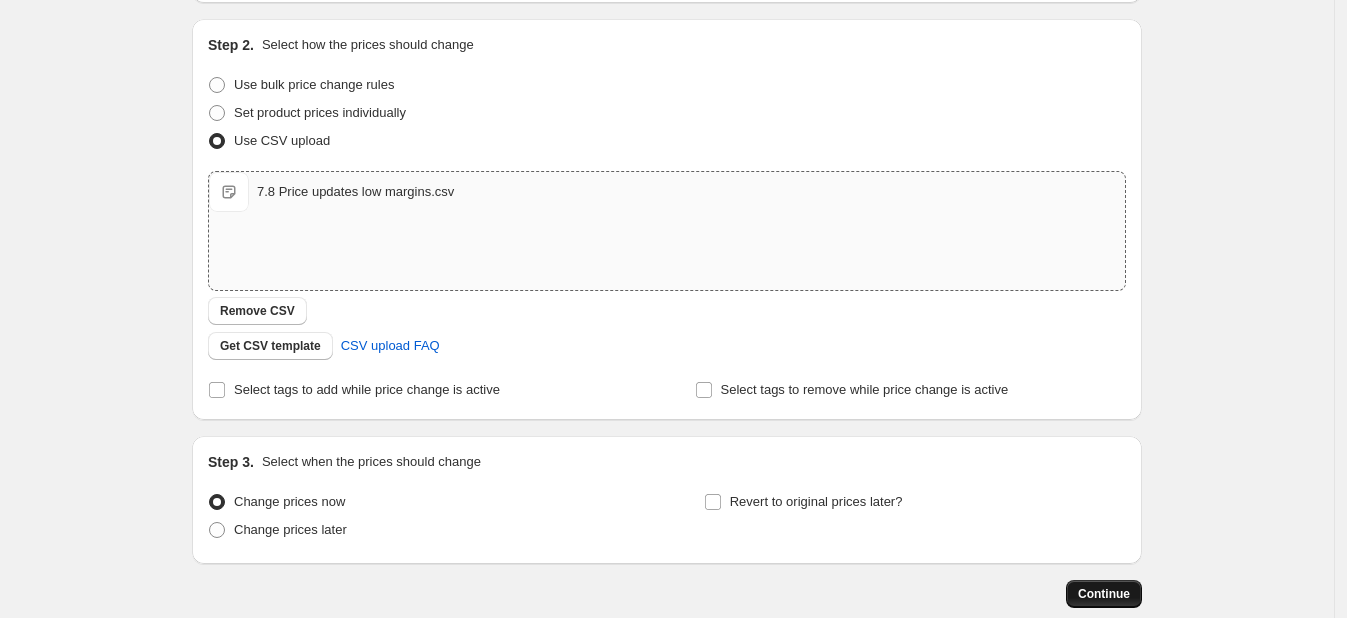 click on "Continue" at bounding box center [1104, 594] 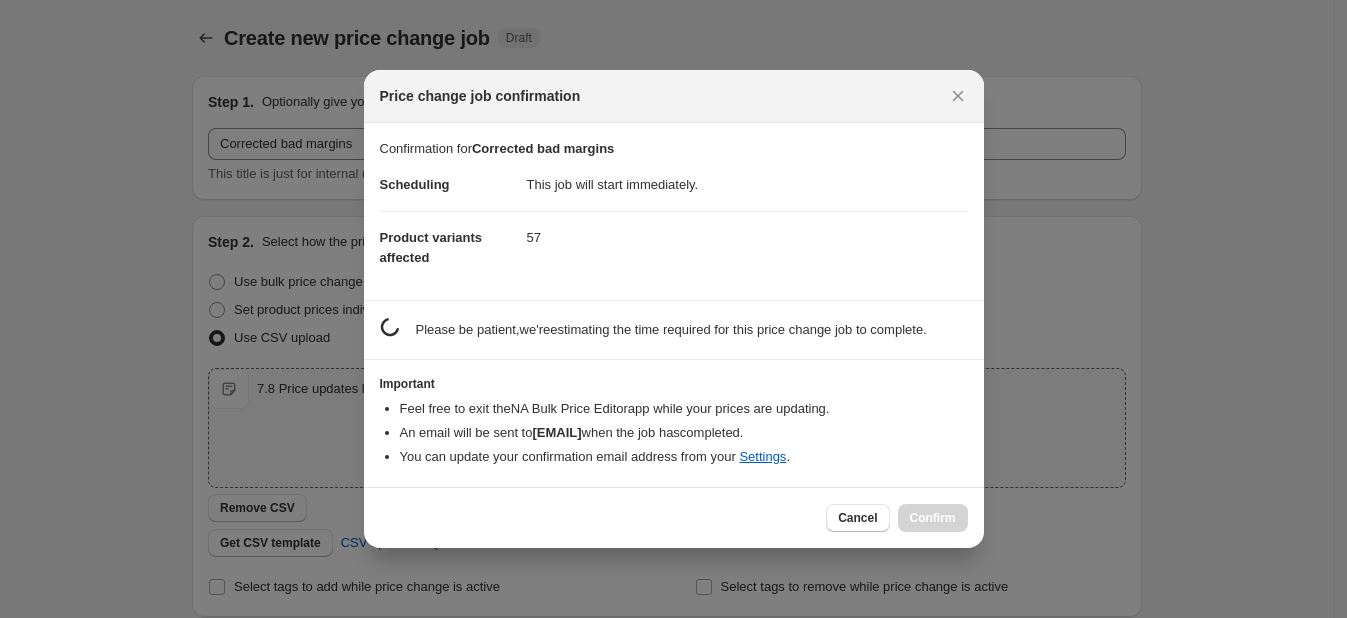 scroll, scrollTop: 197, scrollLeft: 0, axis: vertical 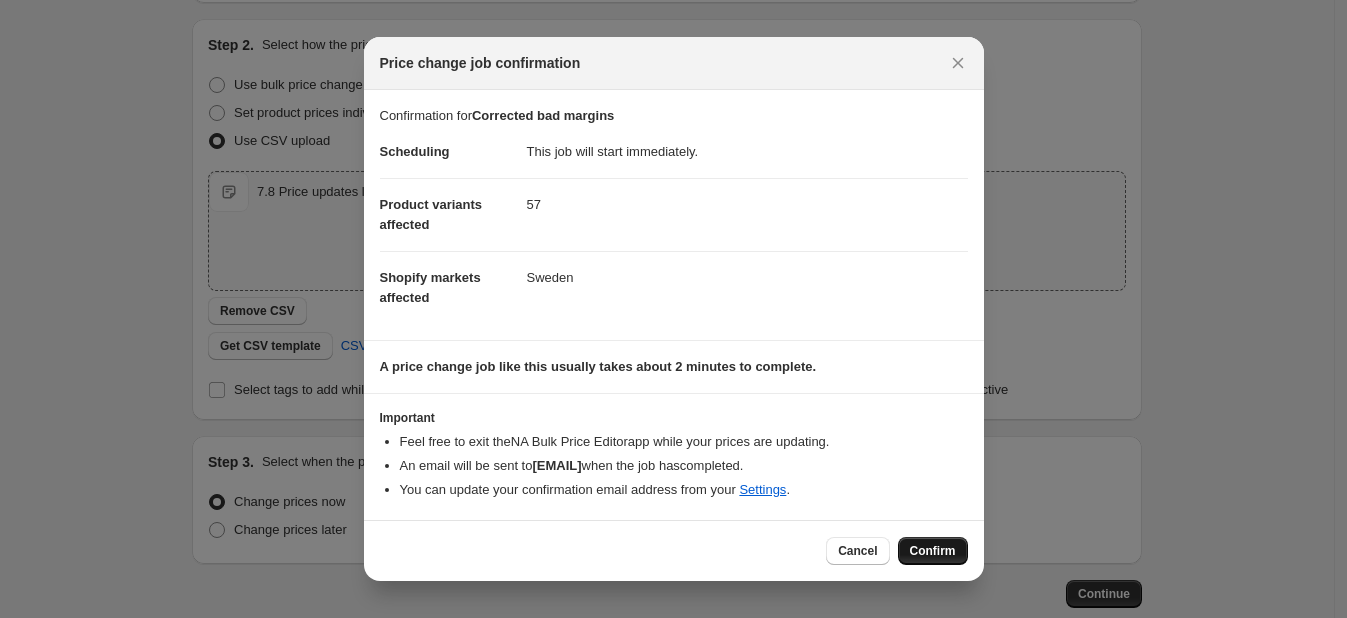 click on "Confirm" at bounding box center (933, 551) 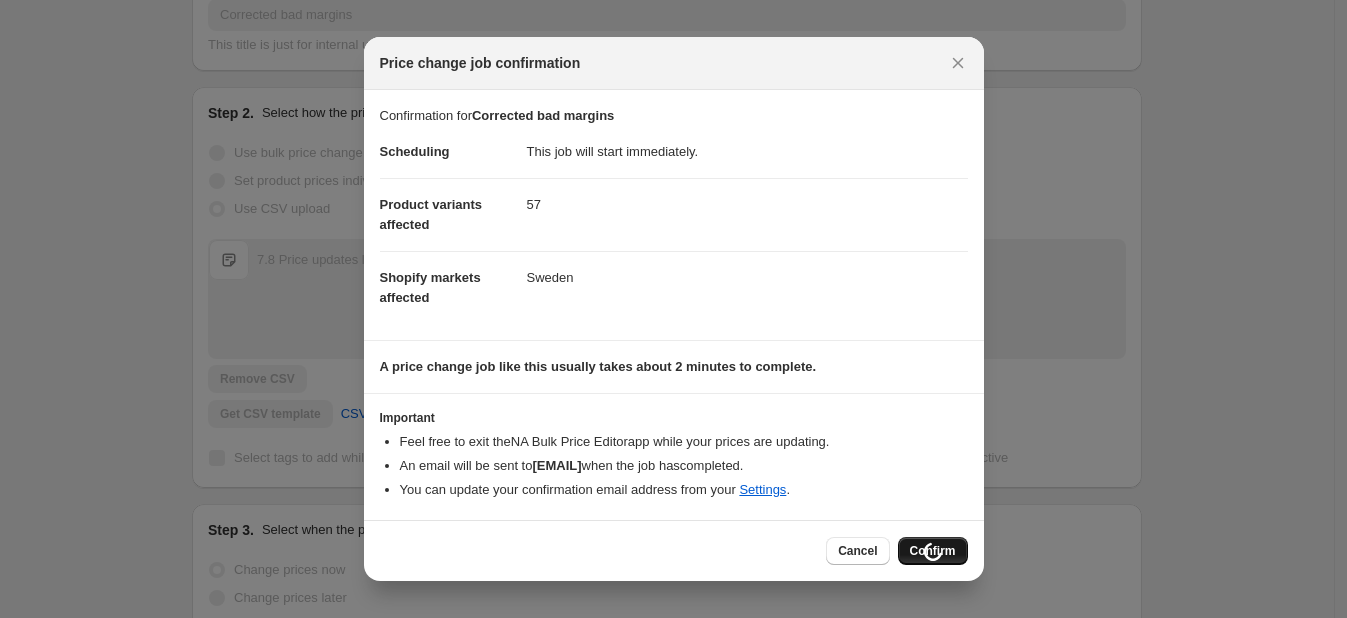 scroll, scrollTop: 265, scrollLeft: 0, axis: vertical 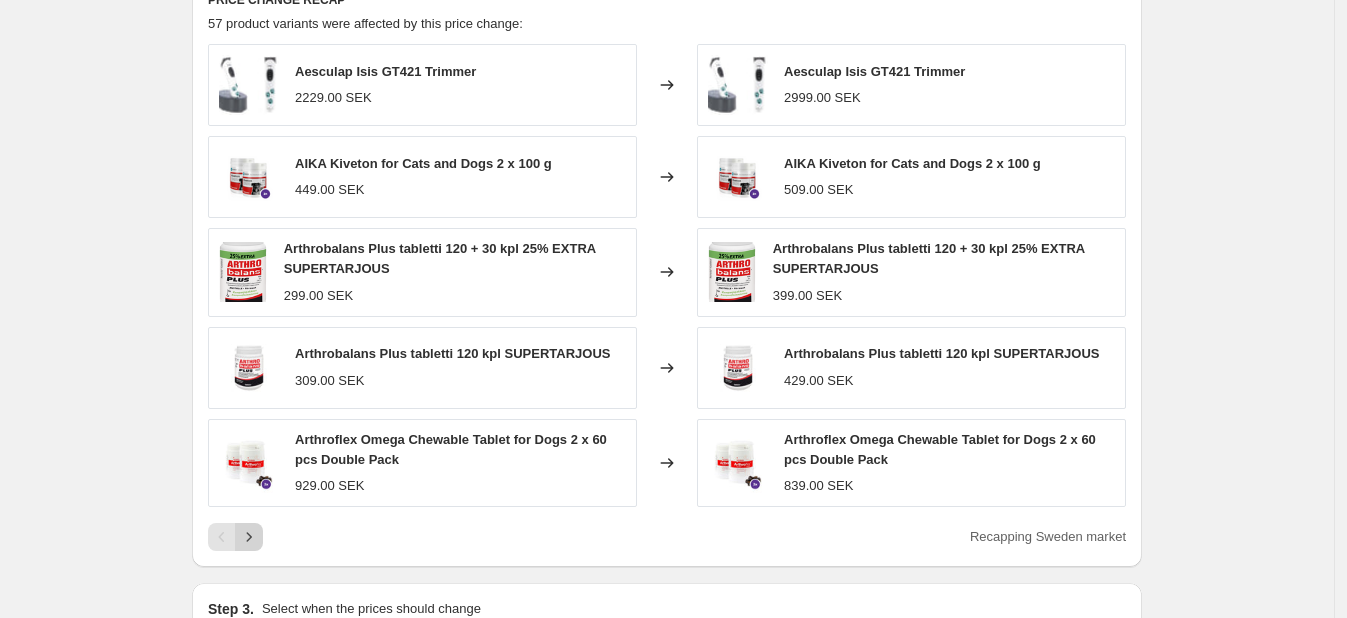 click 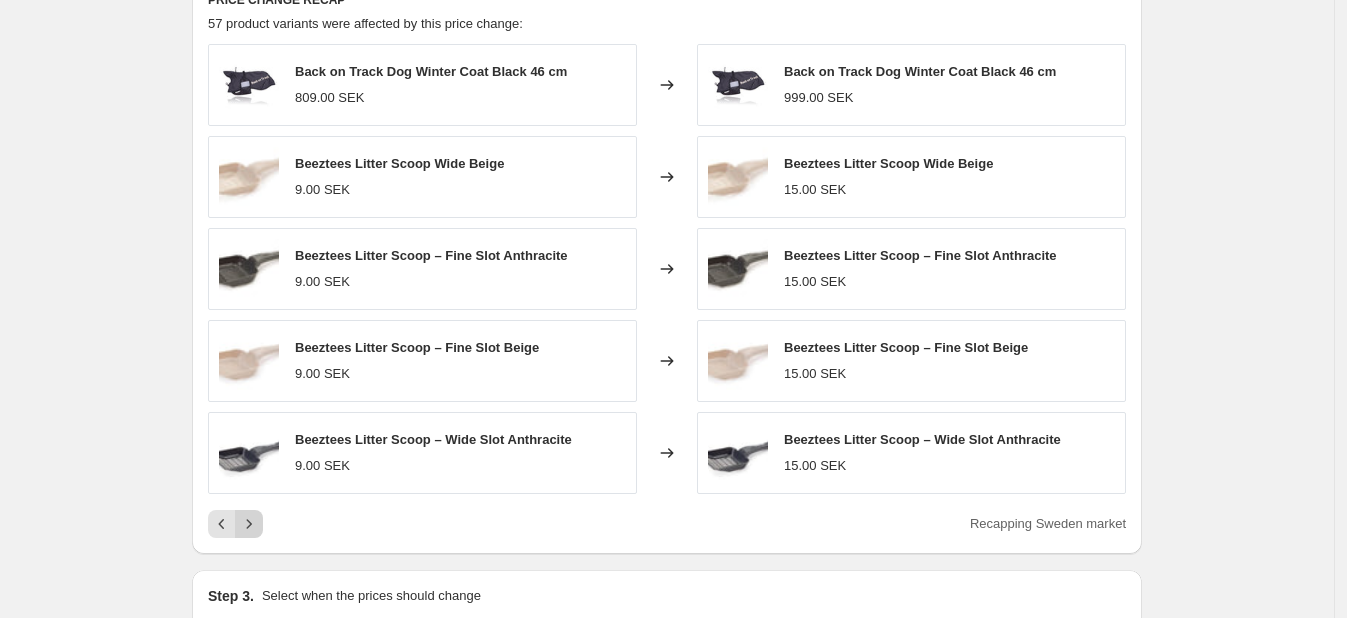 click at bounding box center (249, 524) 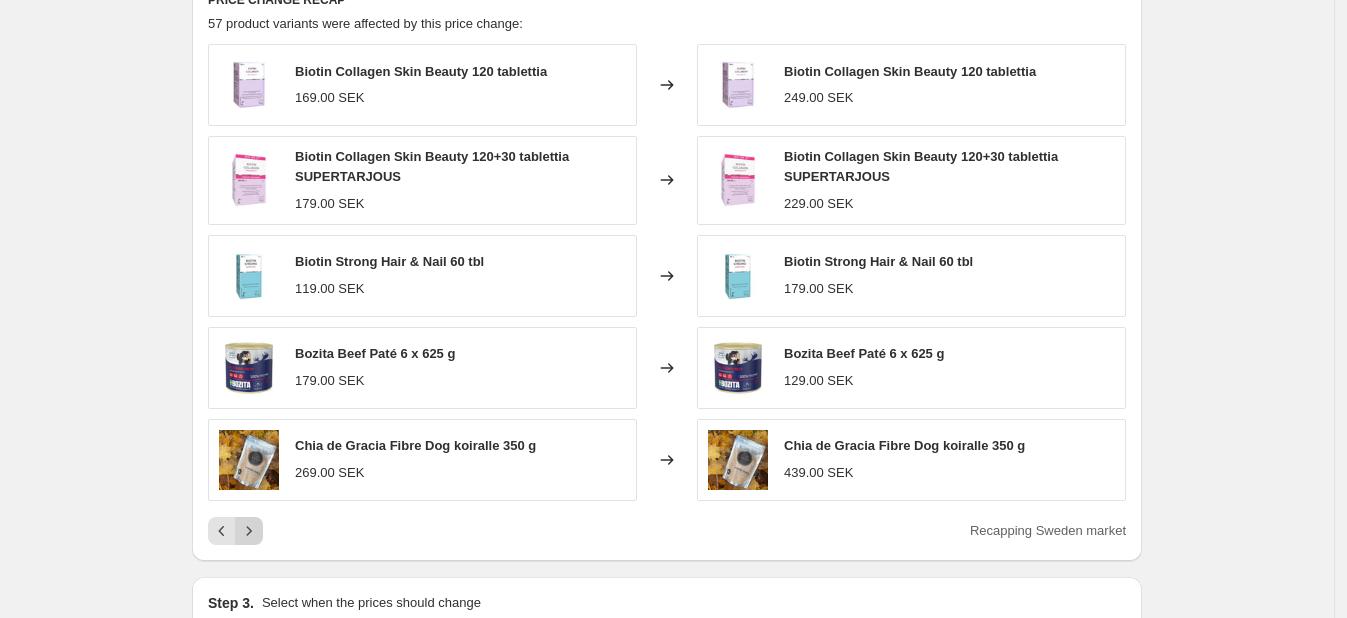 click 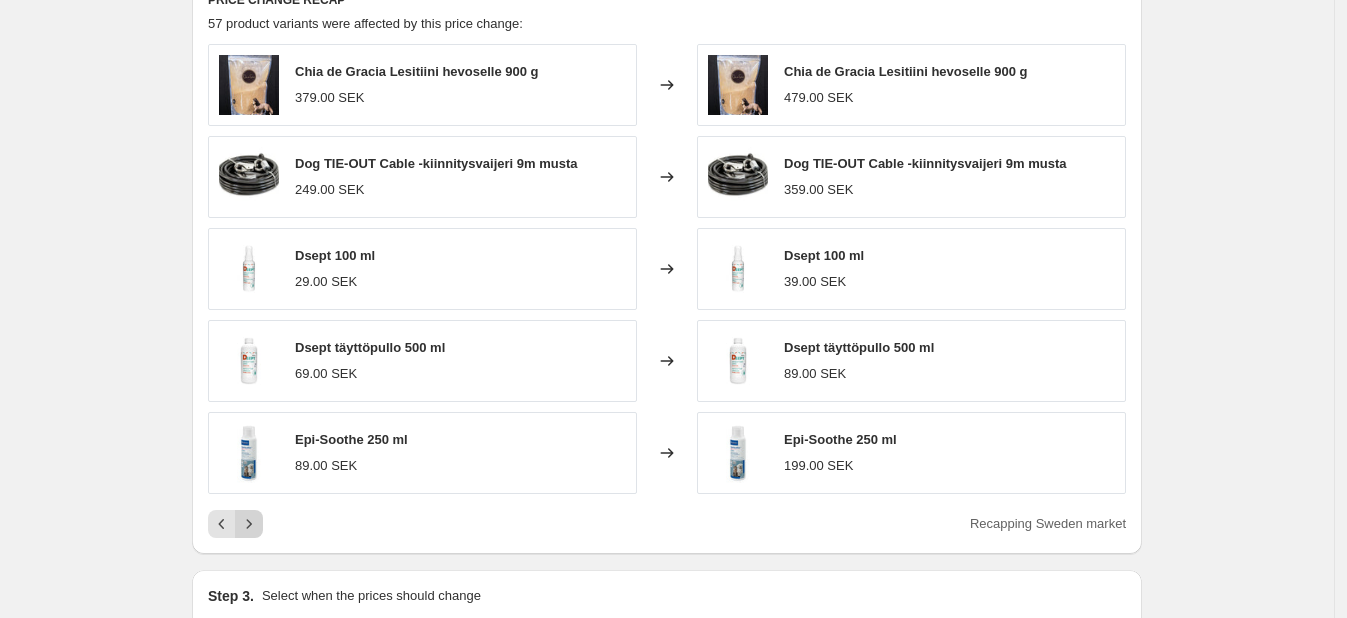 click at bounding box center [249, 524] 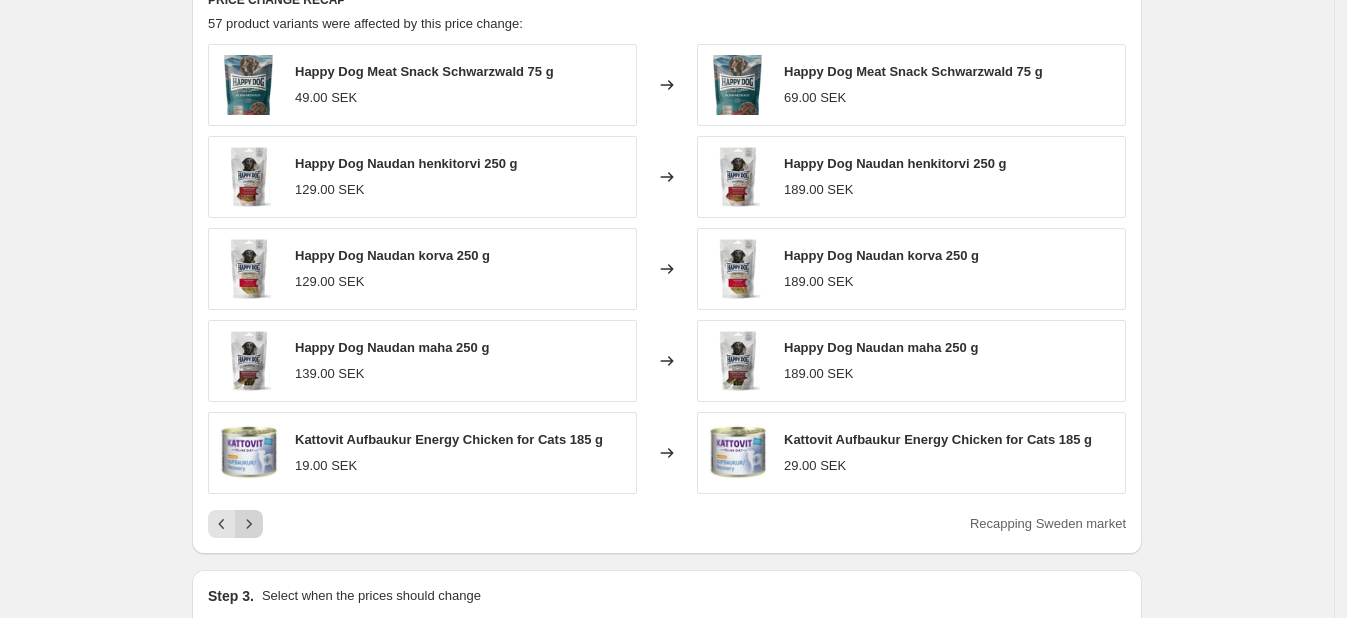 click at bounding box center (249, 524) 